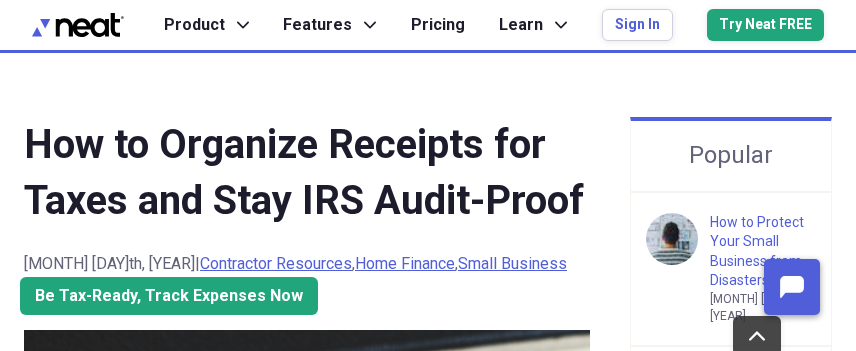 scroll, scrollTop: 2417, scrollLeft: 0, axis: vertical 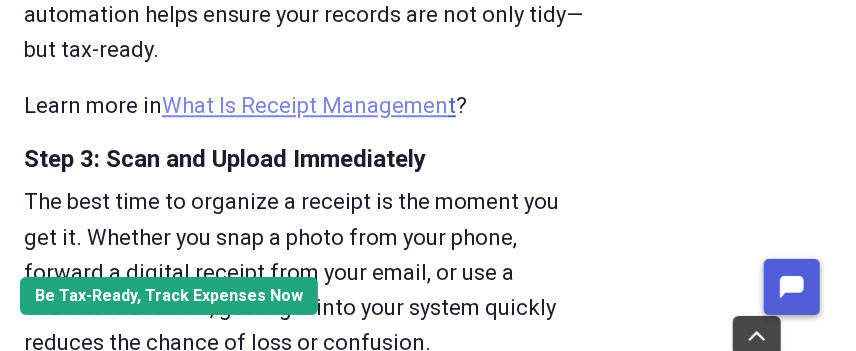 click on "What Is Receipt Managemen" at bounding box center [305, 105] 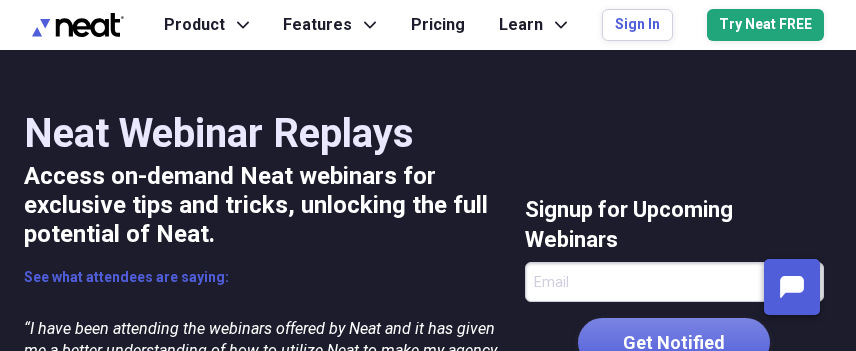 scroll, scrollTop: 0, scrollLeft: 0, axis: both 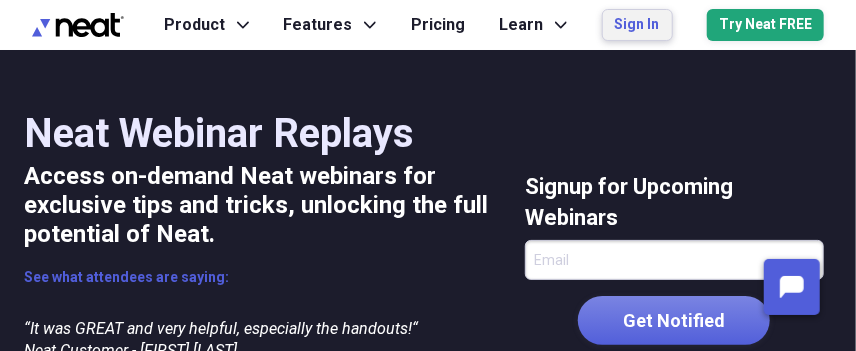 click on "Sign In" at bounding box center [637, 25] 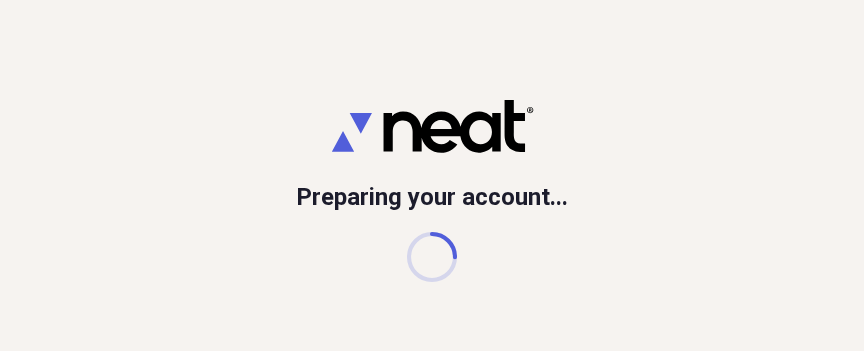 scroll, scrollTop: 0, scrollLeft: 0, axis: both 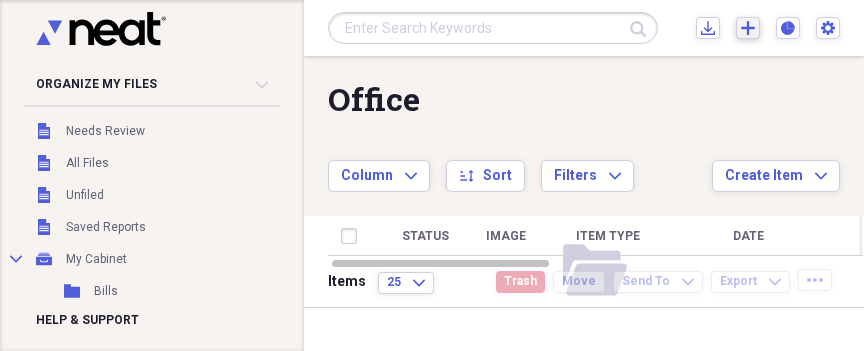 click on "Add" 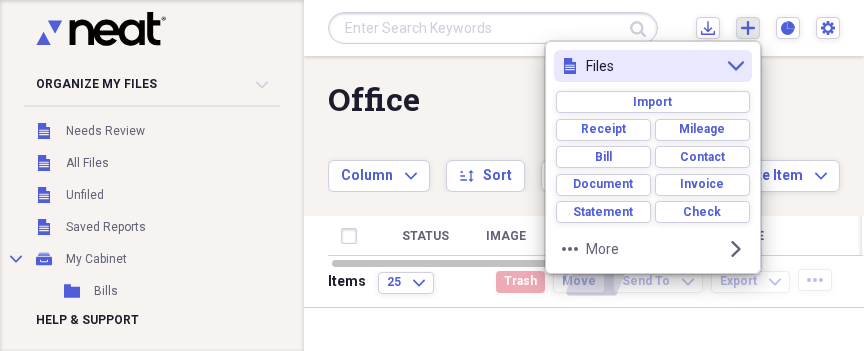 click on "file Files collapse" at bounding box center (653, 66) 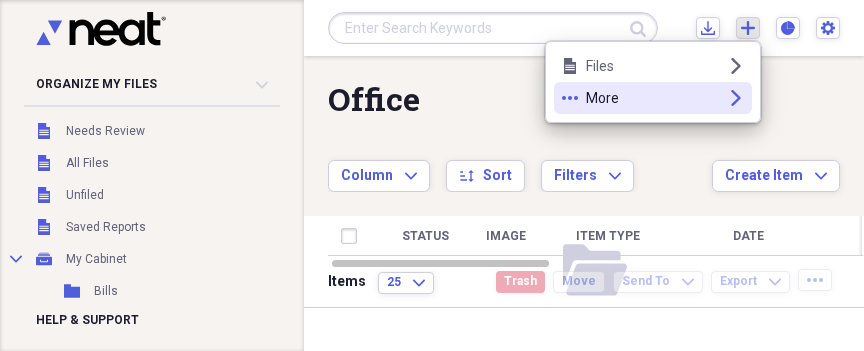 click on "More" at bounding box center [653, 98] 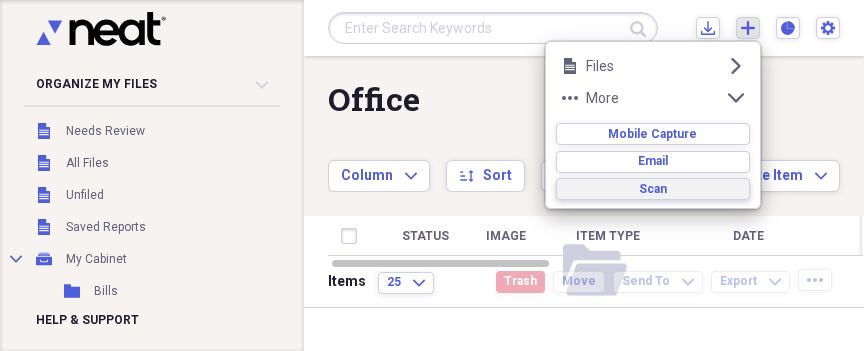 click on "Scan" at bounding box center [653, 189] 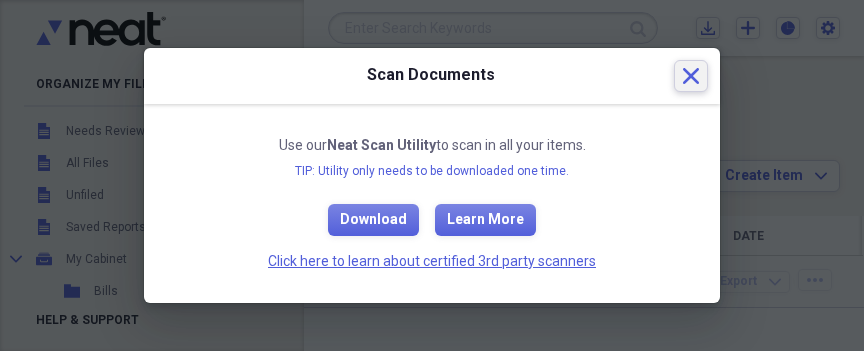 click on "Close" 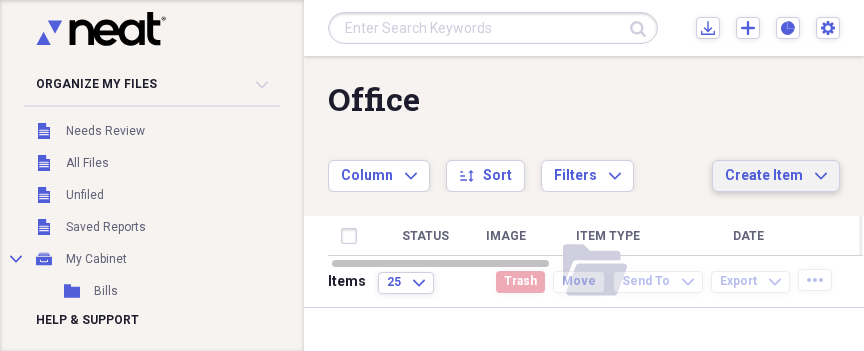 click on "Expand" 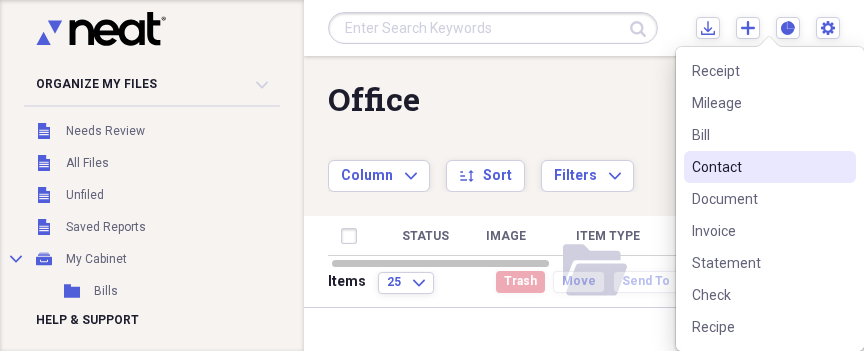 click on "Contact" at bounding box center (758, 167) 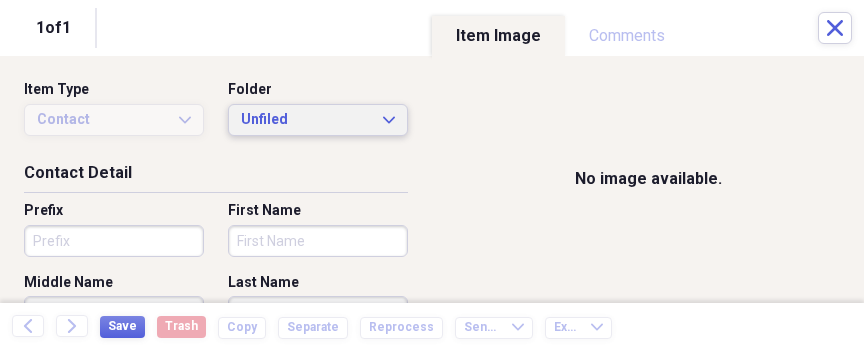 click on "Unfiled" at bounding box center [306, 120] 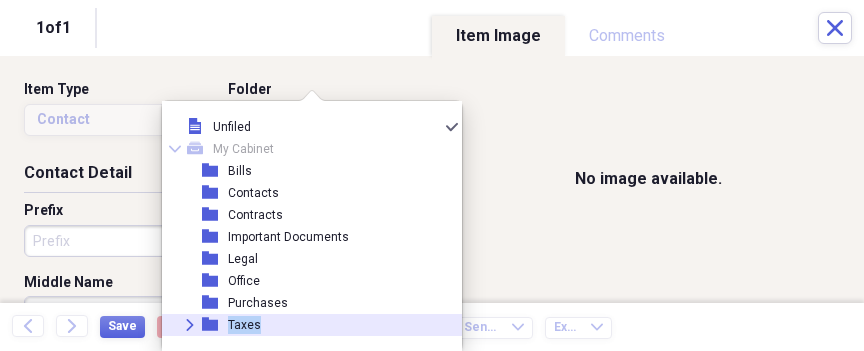 click on "Expand folder Taxes" at bounding box center [304, 325] 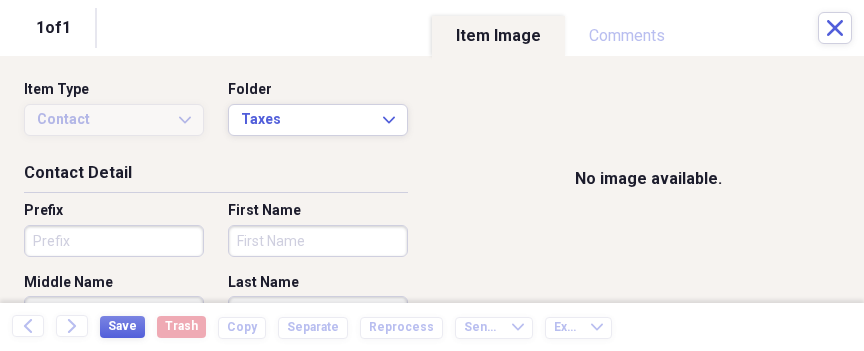 click on "Item Type Contact Expand Folder Taxes Expand" at bounding box center [216, 116] 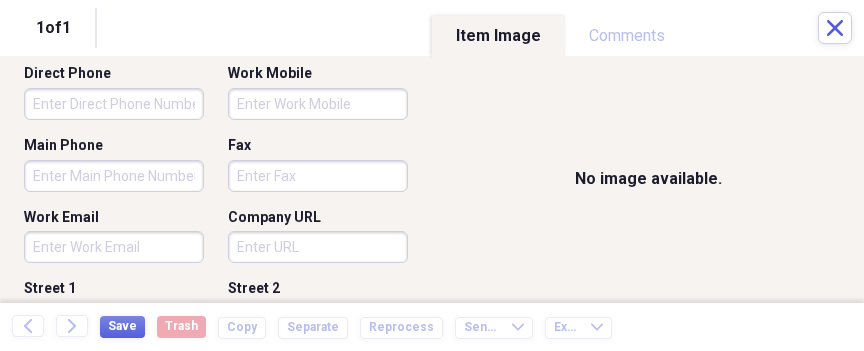scroll, scrollTop: 445, scrollLeft: 0, axis: vertical 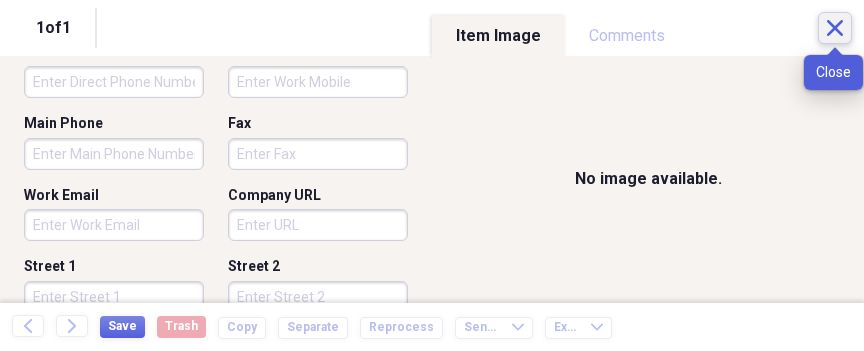 click on "Close" at bounding box center (835, 28) 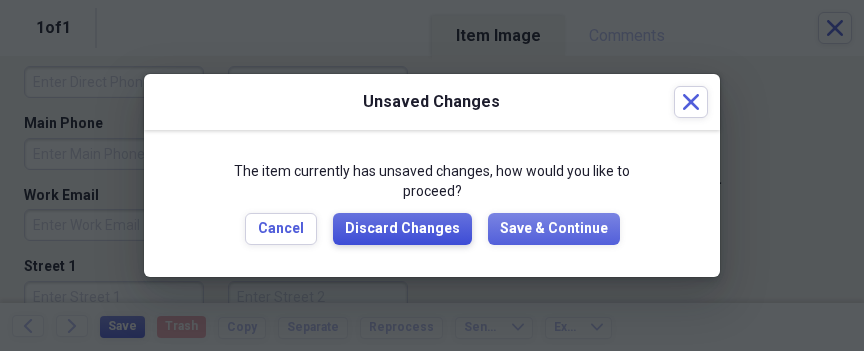 click on "Discard Changes" at bounding box center (402, 229) 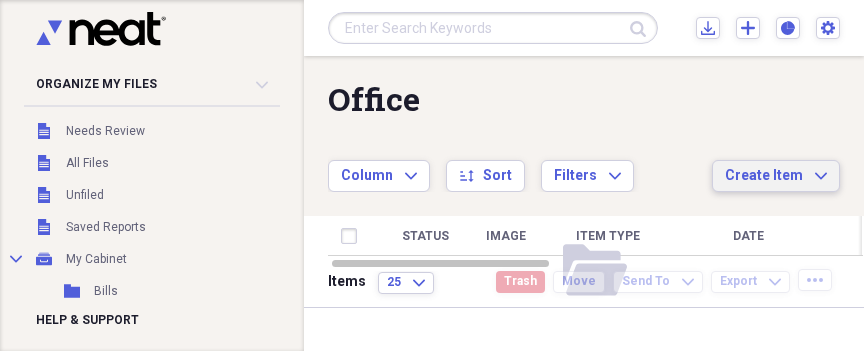 click on "Create Item" at bounding box center [764, 176] 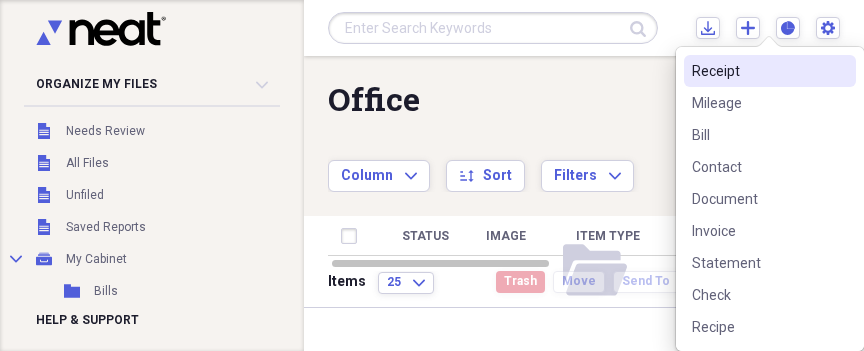 click on "Receipt" at bounding box center [758, 71] 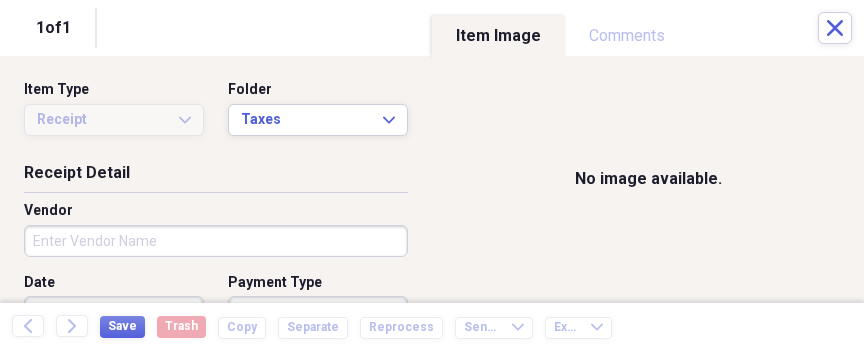 click on "Vendor" at bounding box center (216, 241) 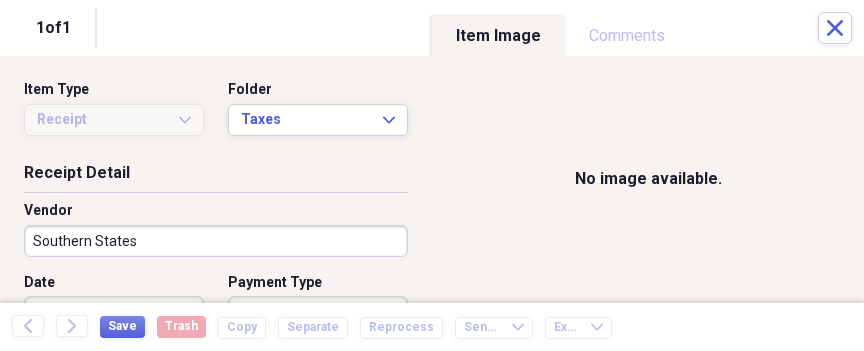 type on "Southern States" 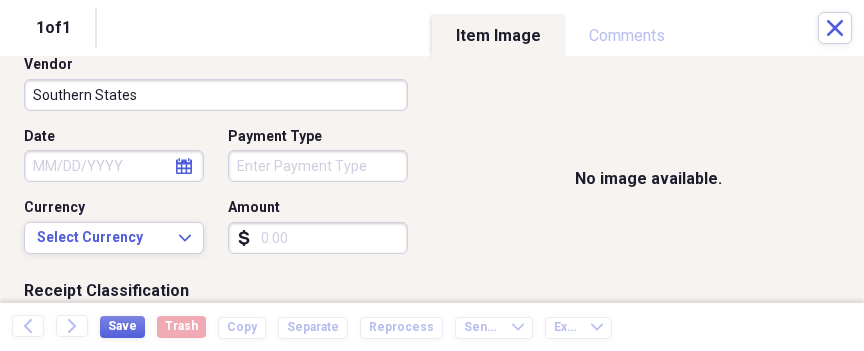scroll, scrollTop: 222, scrollLeft: 0, axis: vertical 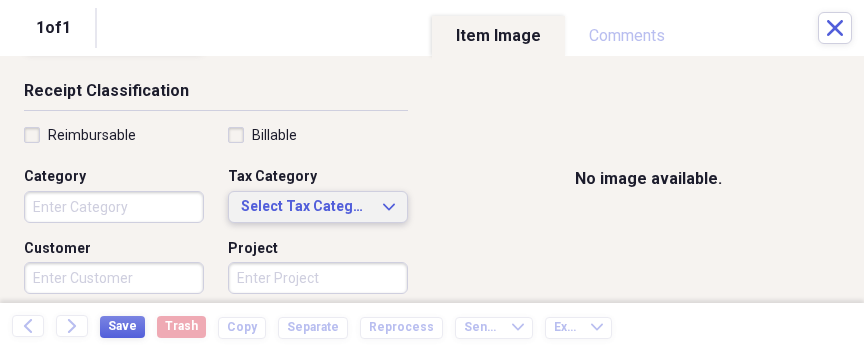 click on "Select Tax Category Expand" at bounding box center [318, 207] 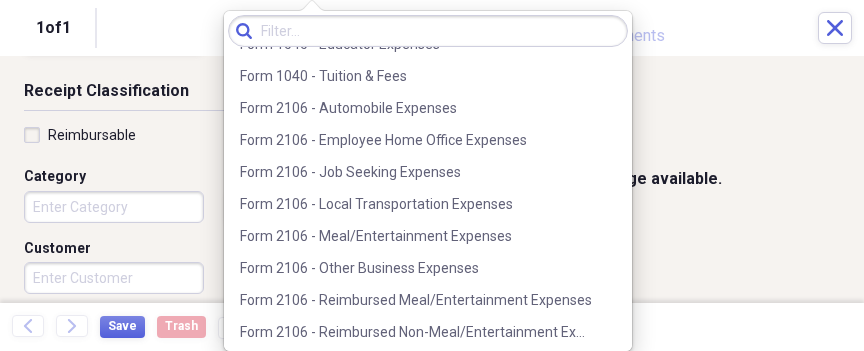 scroll, scrollTop: 1350, scrollLeft: 0, axis: vertical 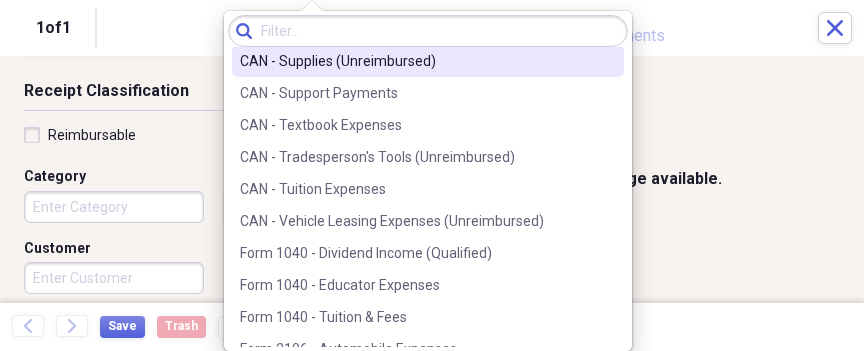 click at bounding box center [428, 31] 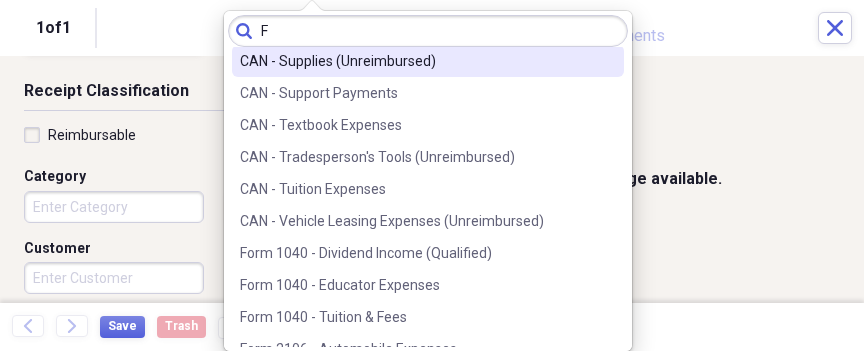 scroll, scrollTop: 0, scrollLeft: 0, axis: both 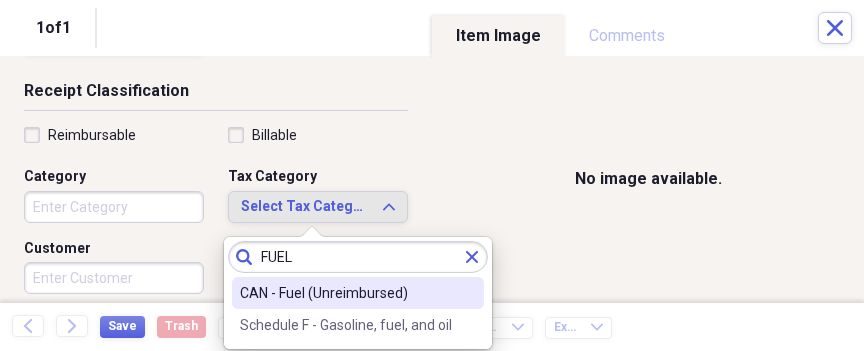 type on "FUEL" 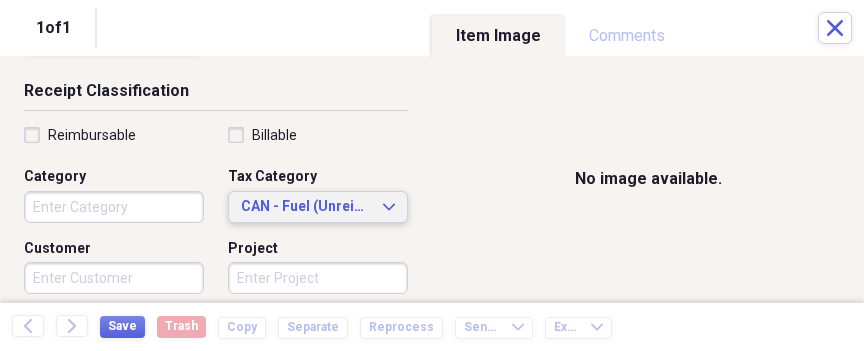 click on "CAN - Fuel (Unreimbursed) Expand" at bounding box center [318, 207] 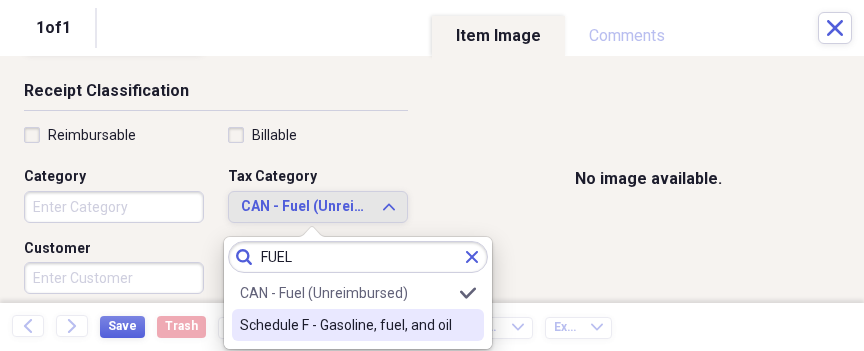 click on "Schedule F - Gasoline, fuel, and oil" at bounding box center [346, 325] 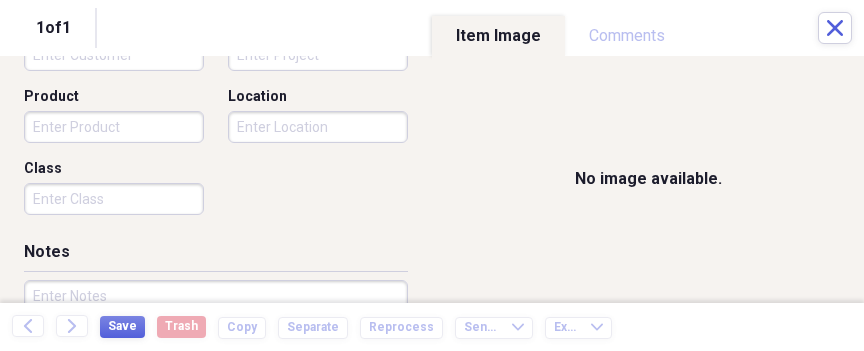 scroll, scrollTop: 700, scrollLeft: 0, axis: vertical 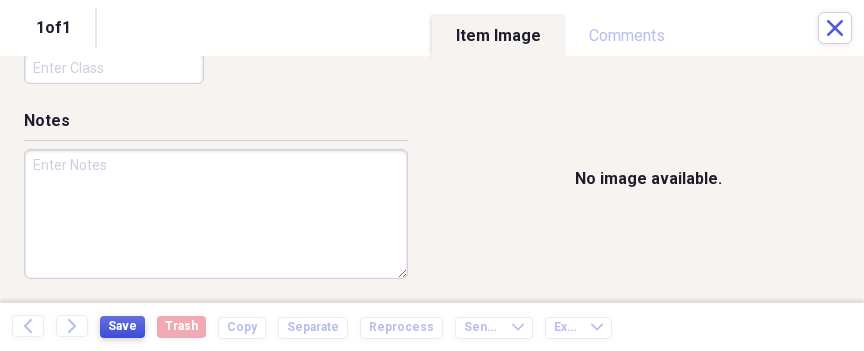 click on "Save" at bounding box center [122, 327] 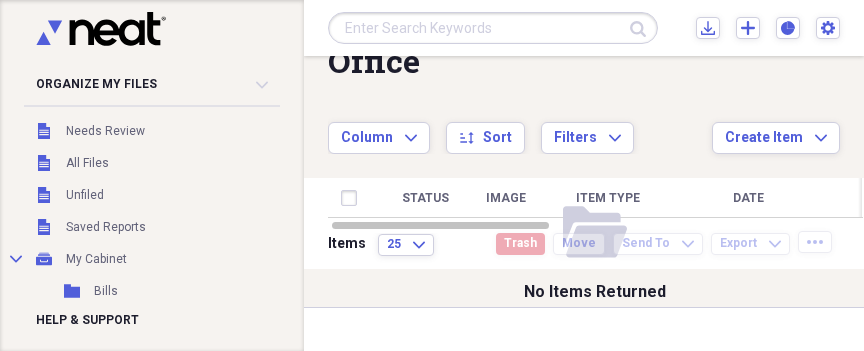 scroll, scrollTop: 57, scrollLeft: 0, axis: vertical 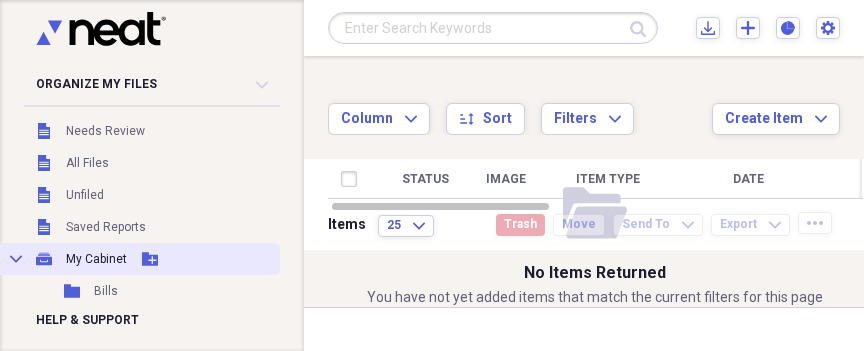 click on "Collapse" 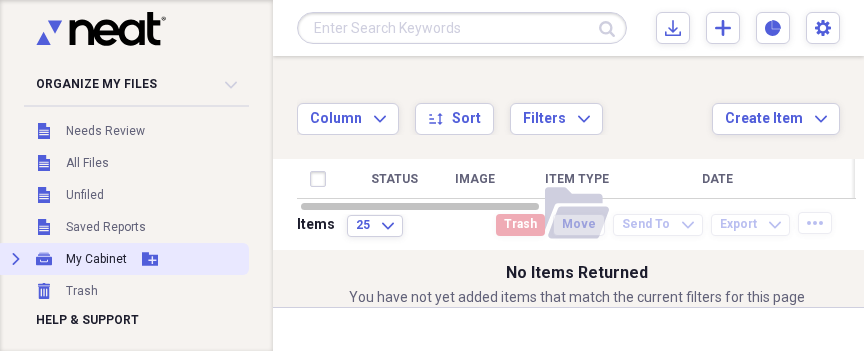 click on "Expand" 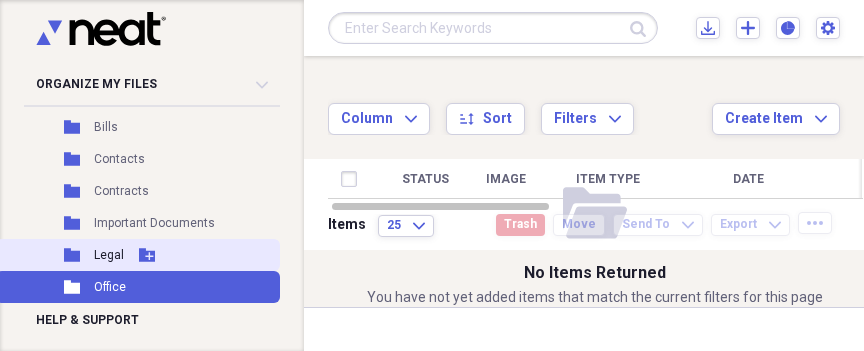 scroll, scrollTop: 265, scrollLeft: 0, axis: vertical 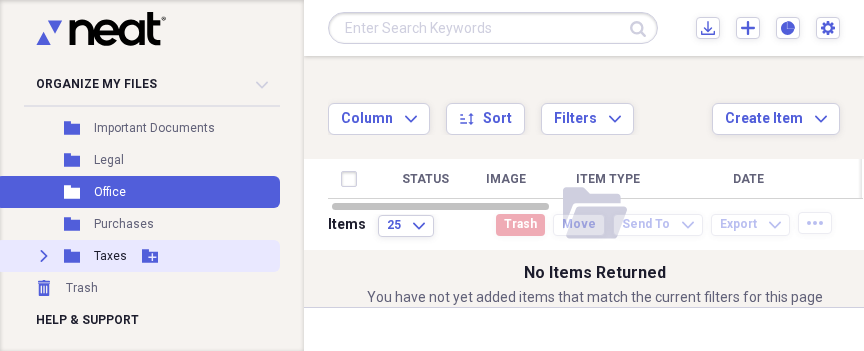 click on "Expand" 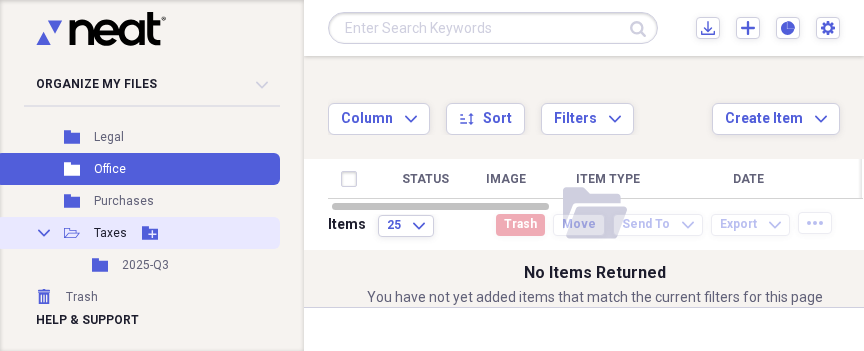 scroll, scrollTop: 297, scrollLeft: 0, axis: vertical 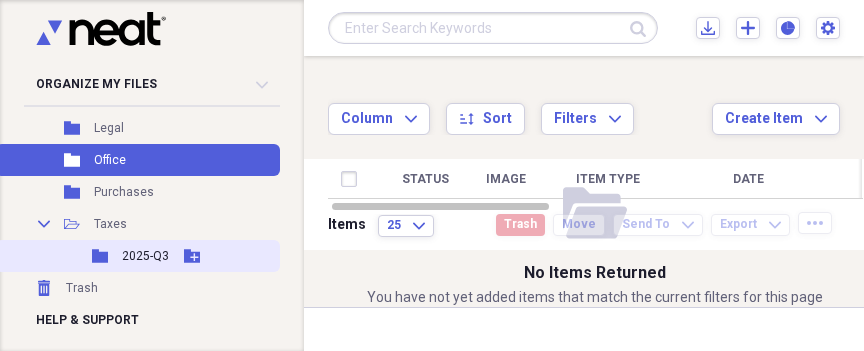 click on "Folder 2025-Q3 Add Folder" at bounding box center (138, 256) 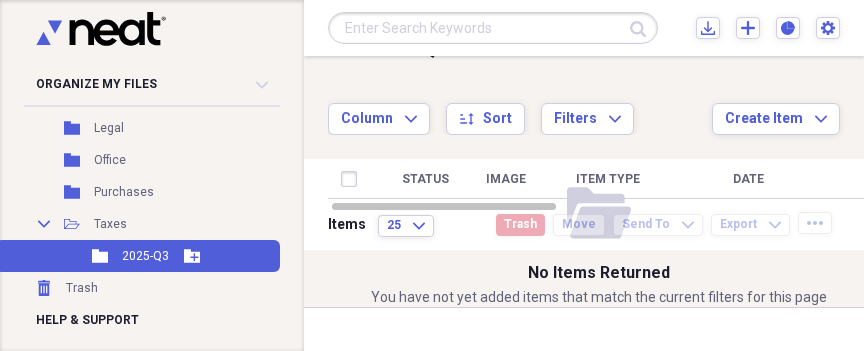 scroll, scrollTop: 0, scrollLeft: 0, axis: both 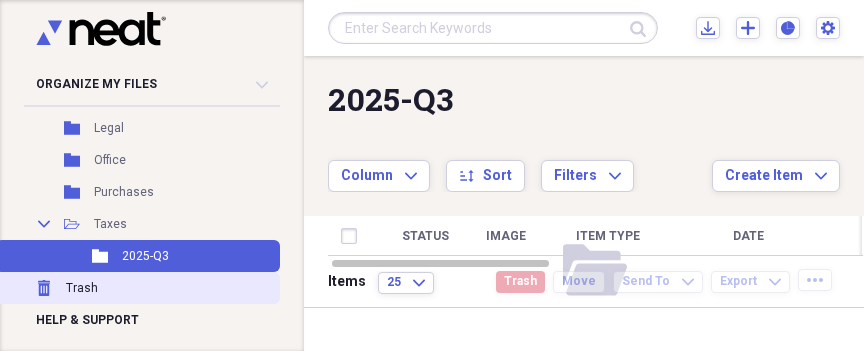 click on "Trash Trash" at bounding box center [138, 288] 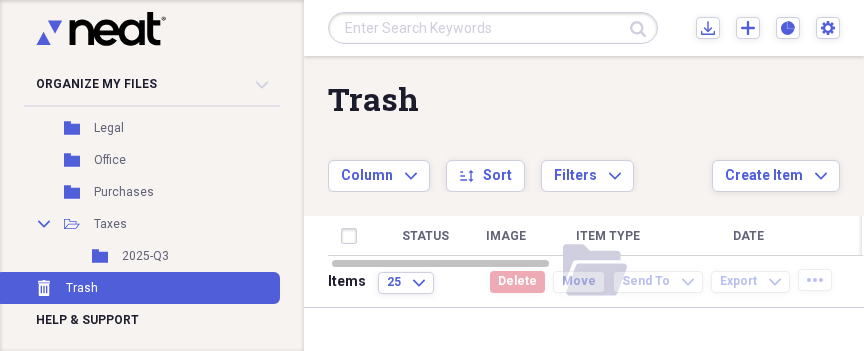 scroll, scrollTop: 57, scrollLeft: 0, axis: vertical 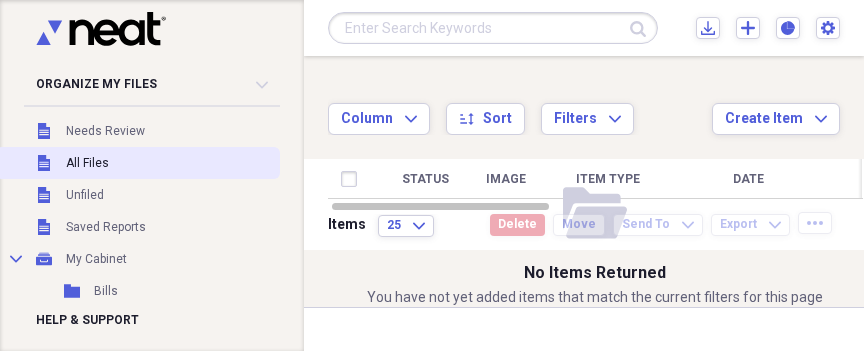 click on "Unfiled All Files" at bounding box center (138, 163) 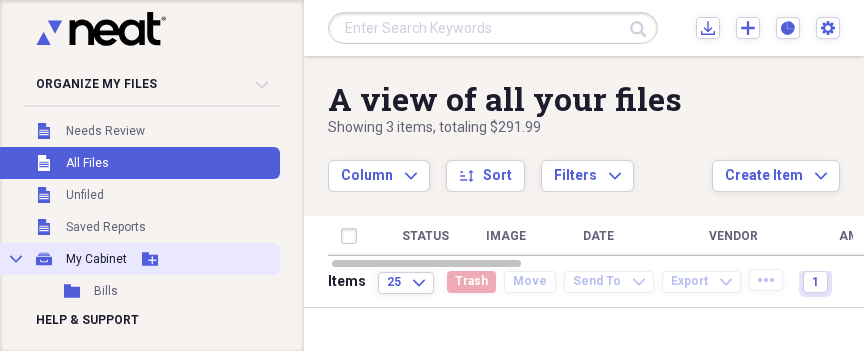 click on "My Cabinet" at bounding box center (96, 259) 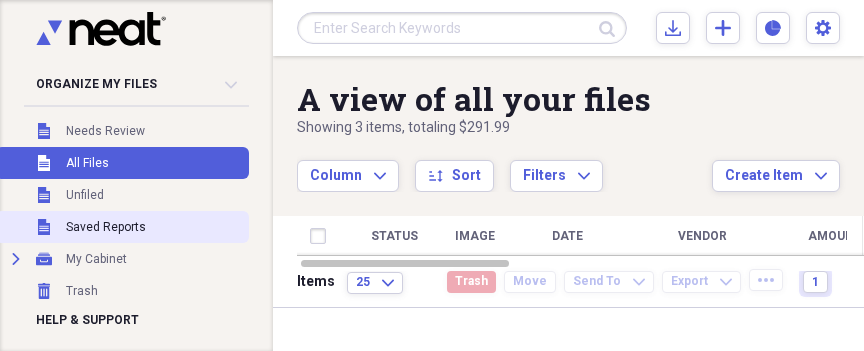 click on "Saved Reports" at bounding box center [106, 227] 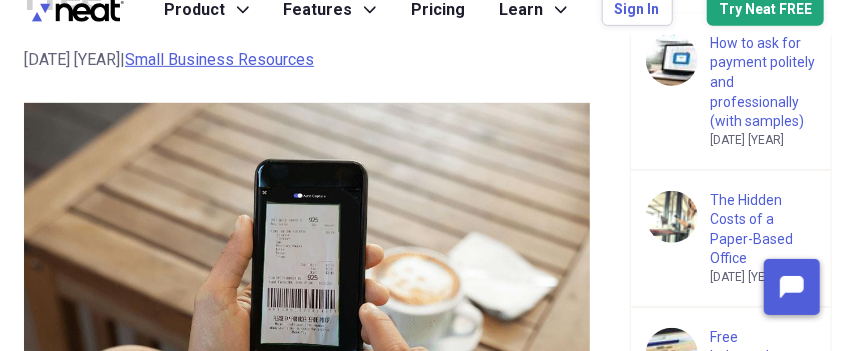 scroll, scrollTop: 0, scrollLeft: 0, axis: both 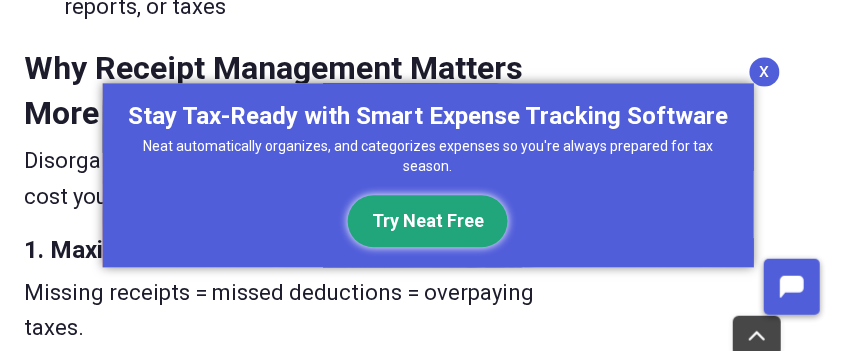 click on "x" at bounding box center (764, 72) 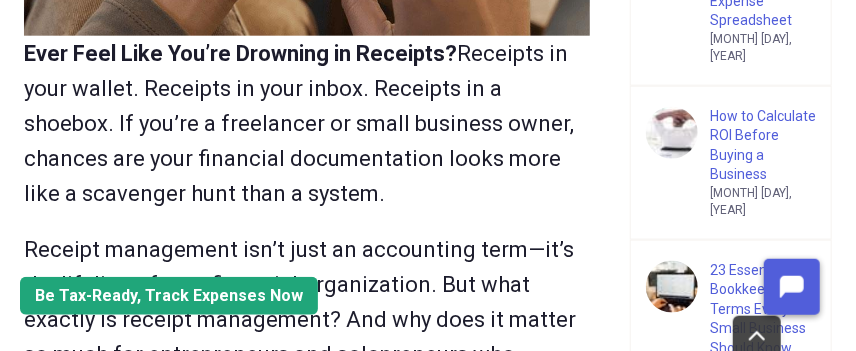 scroll, scrollTop: 900, scrollLeft: 0, axis: vertical 